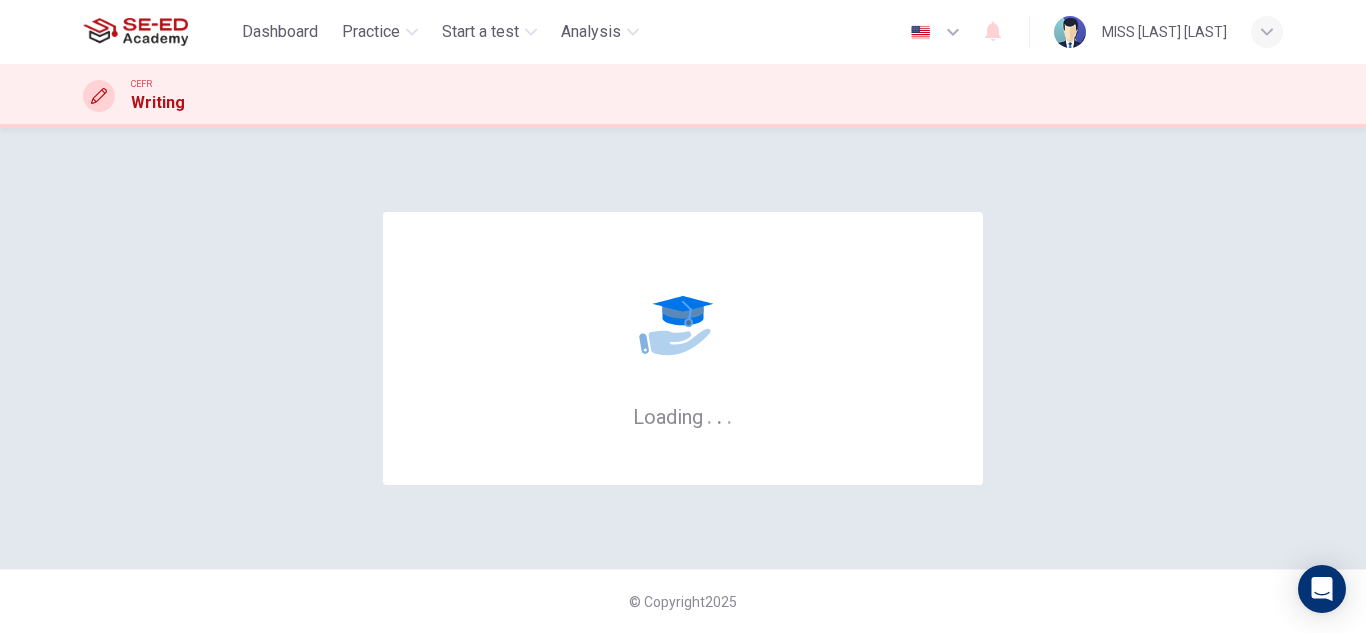 scroll, scrollTop: 0, scrollLeft: 0, axis: both 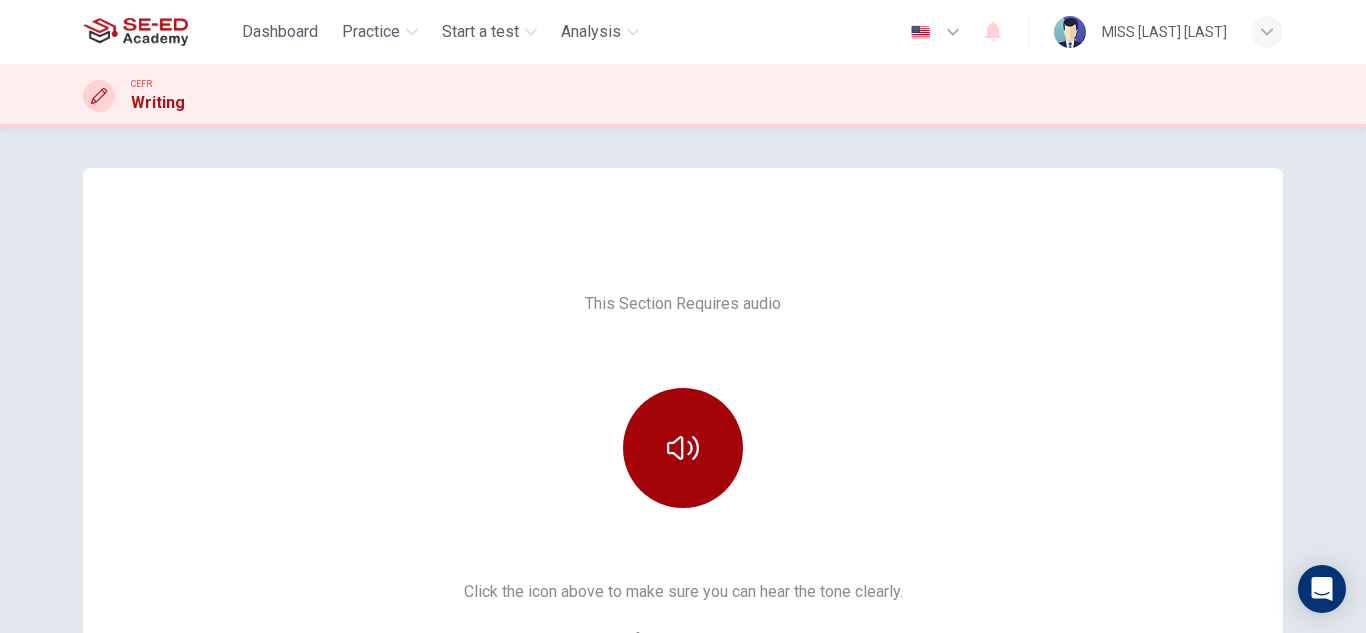 click at bounding box center (683, 448) 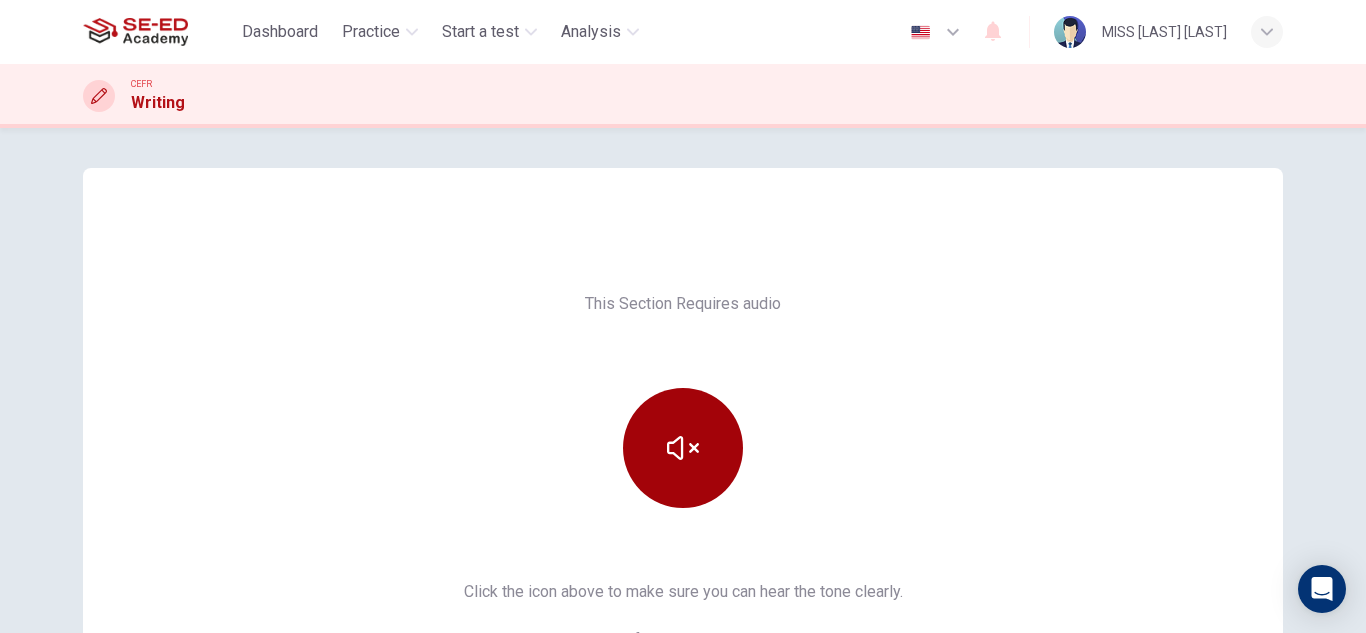 click at bounding box center [683, 448] 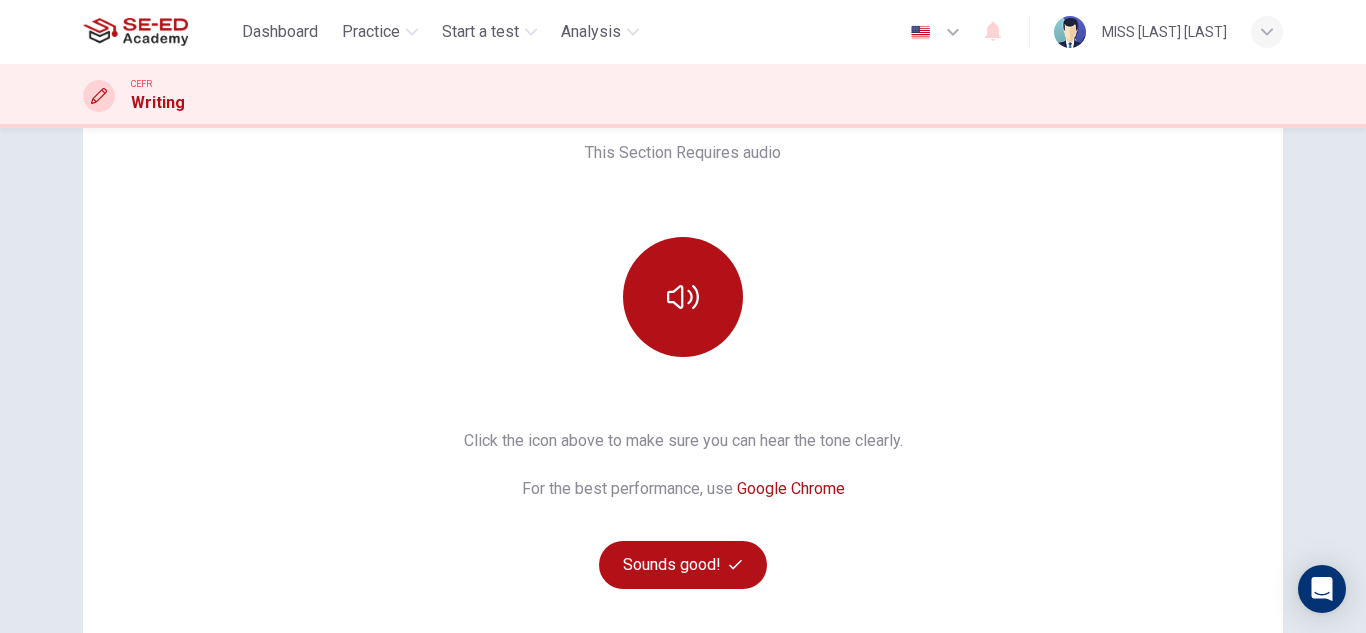 scroll, scrollTop: 300, scrollLeft: 0, axis: vertical 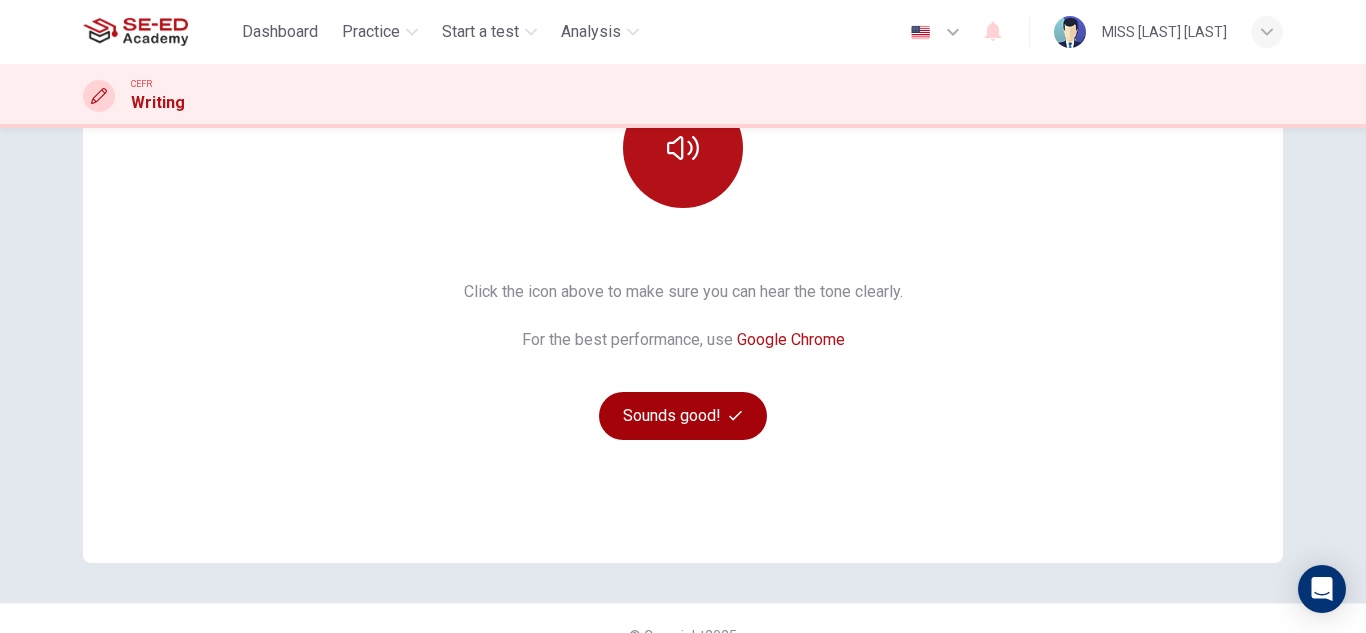 click on "Sounds good!" at bounding box center (683, 416) 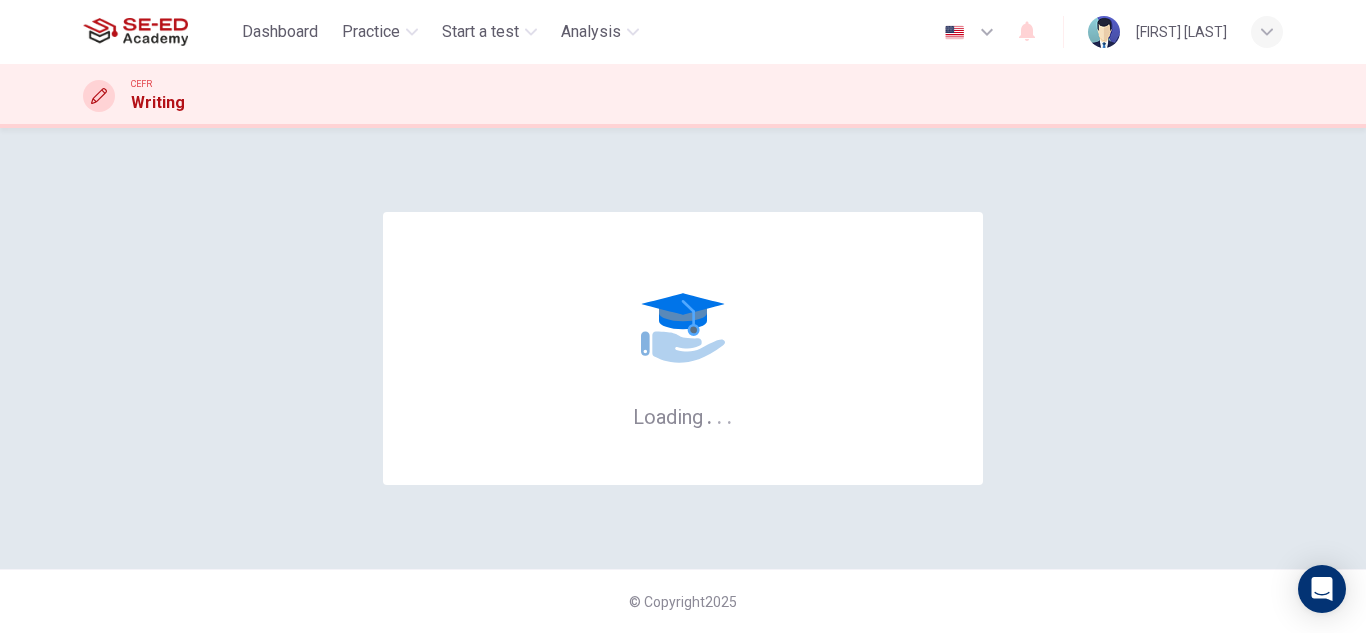 scroll, scrollTop: 0, scrollLeft: 0, axis: both 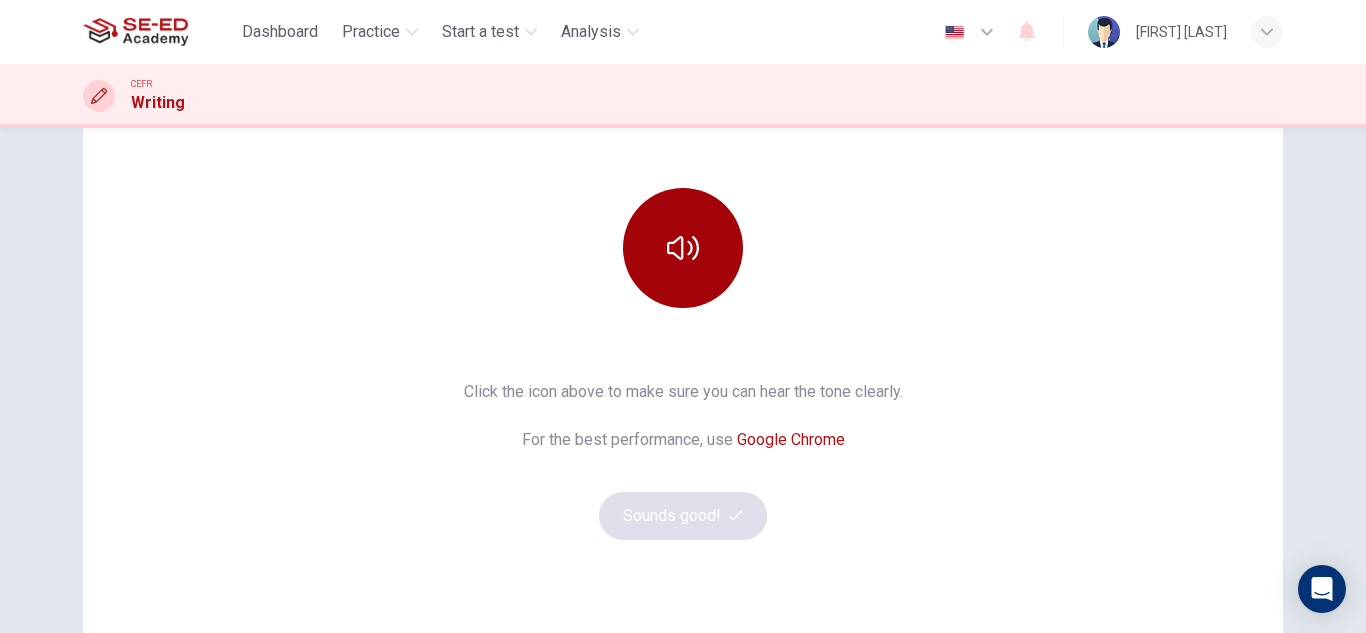 click at bounding box center [683, 248] 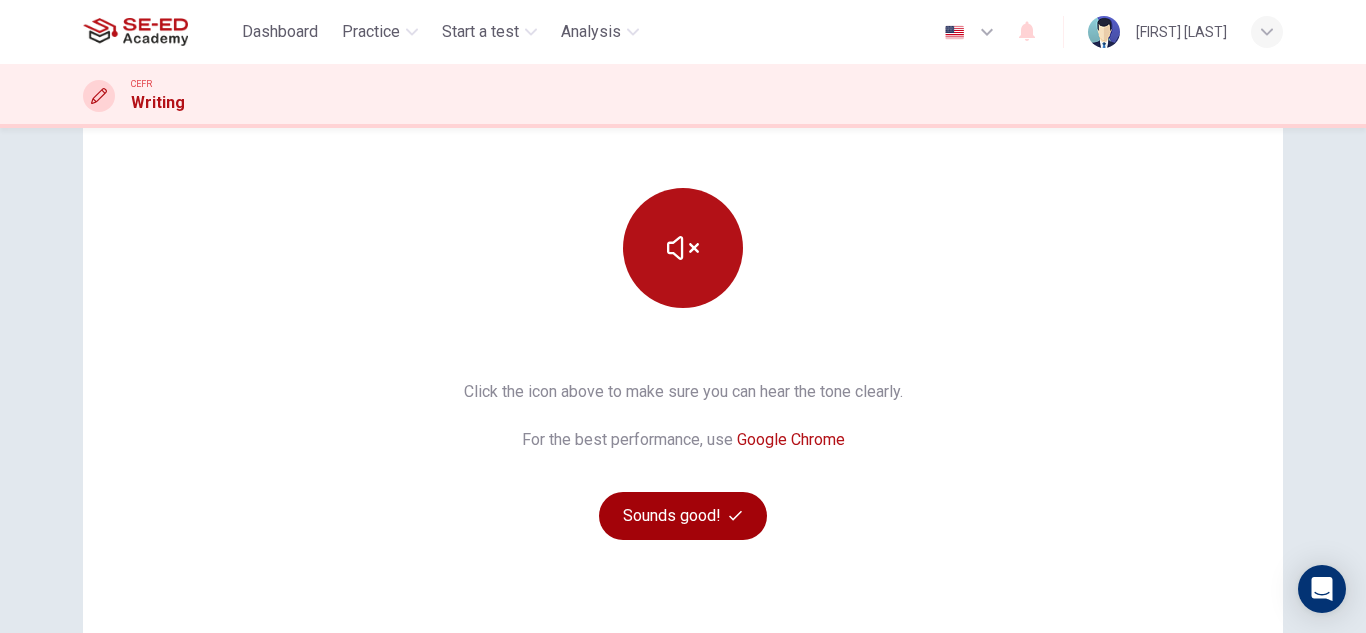 click on "Sounds good!" at bounding box center (683, 516) 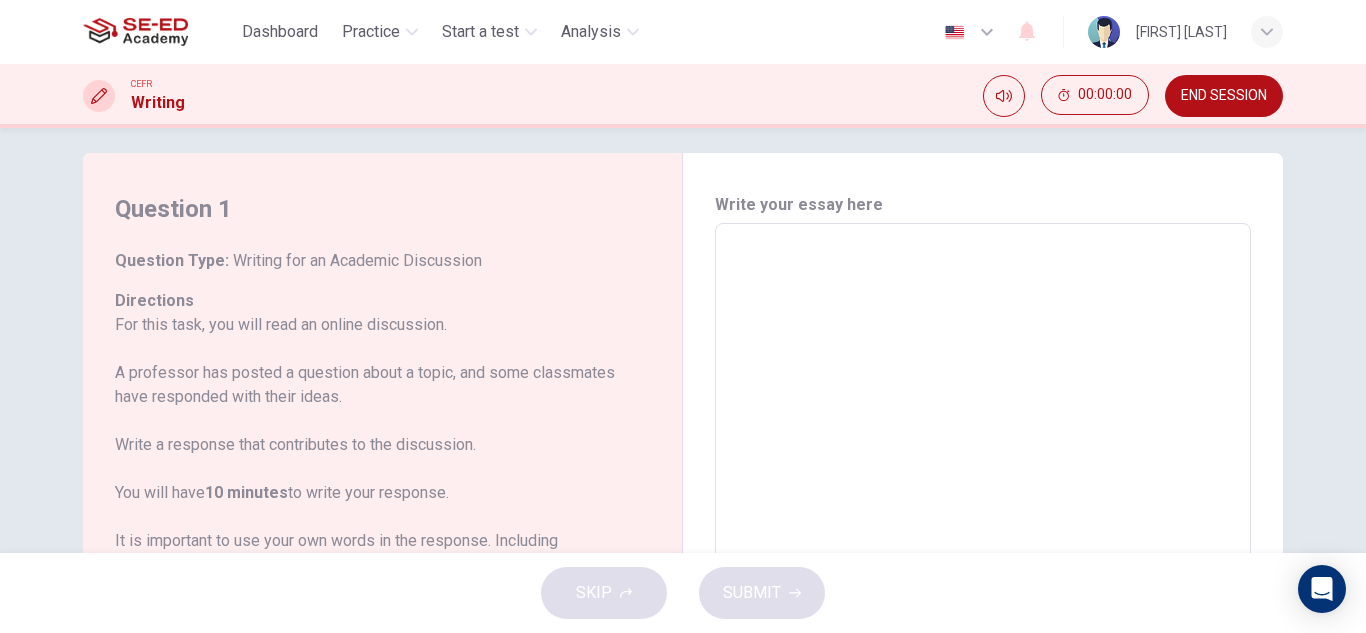 scroll, scrollTop: 0, scrollLeft: 0, axis: both 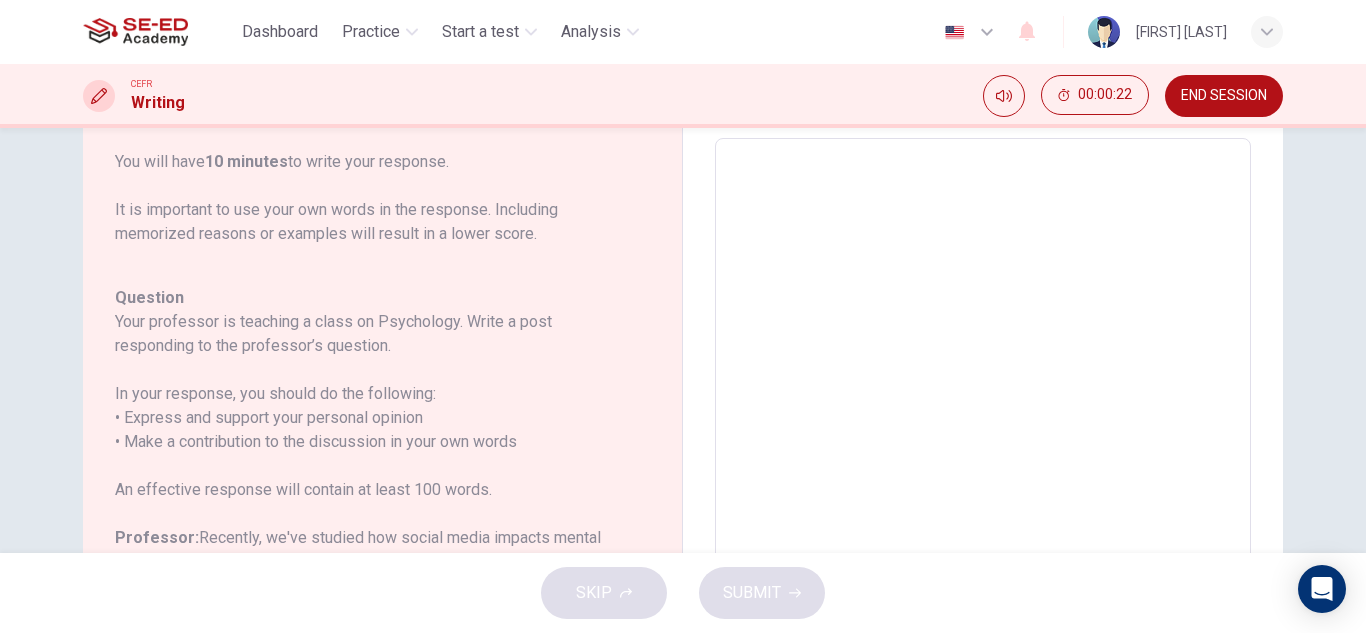 drag, startPoint x: 379, startPoint y: 319, endPoint x: 458, endPoint y: 325, distance: 79.22752 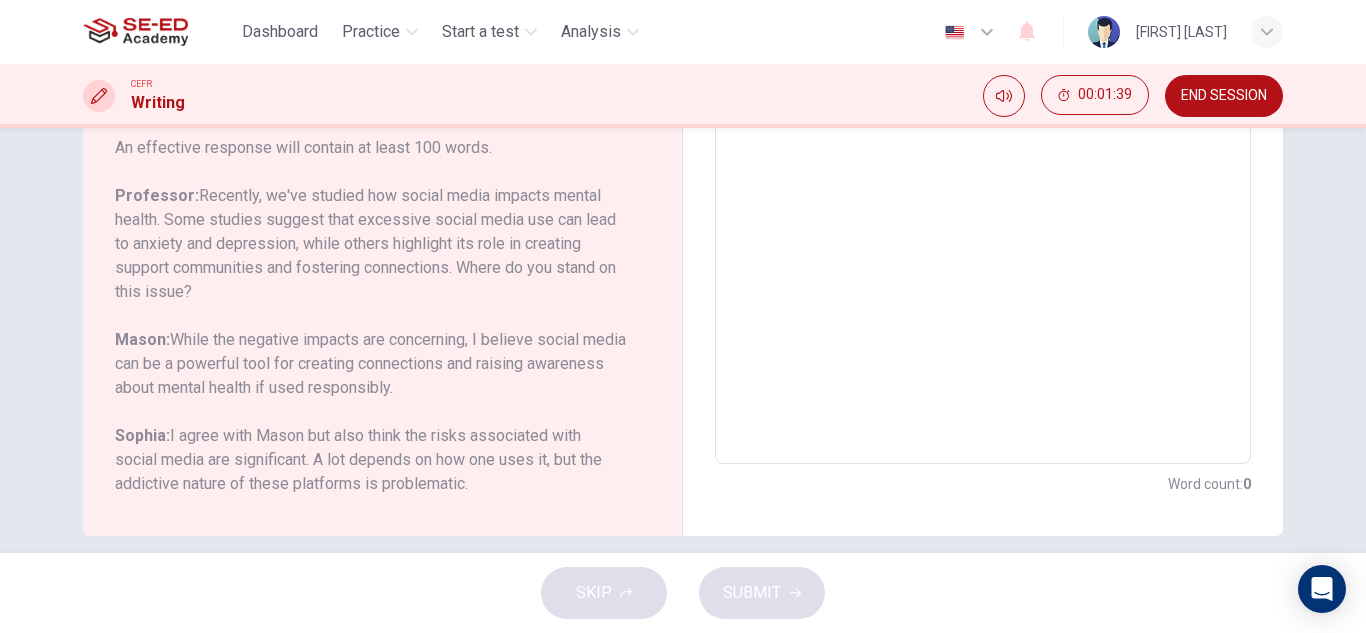 scroll, scrollTop: 465, scrollLeft: 0, axis: vertical 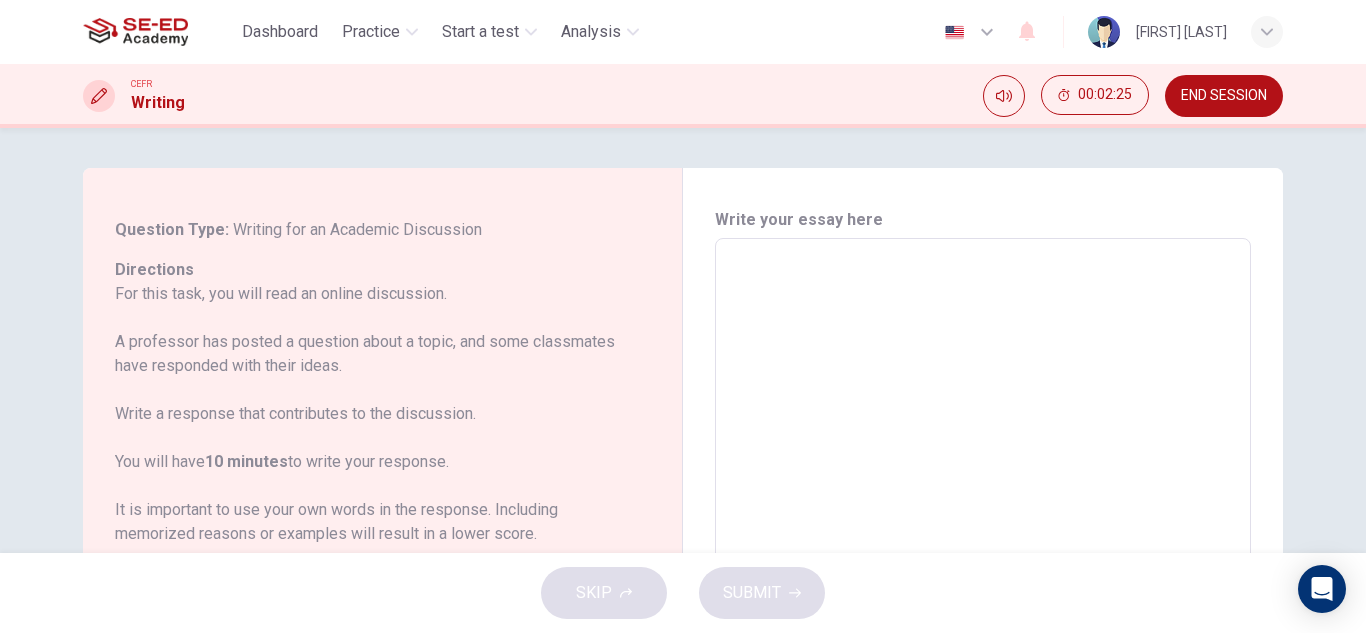 click at bounding box center (983, 572) 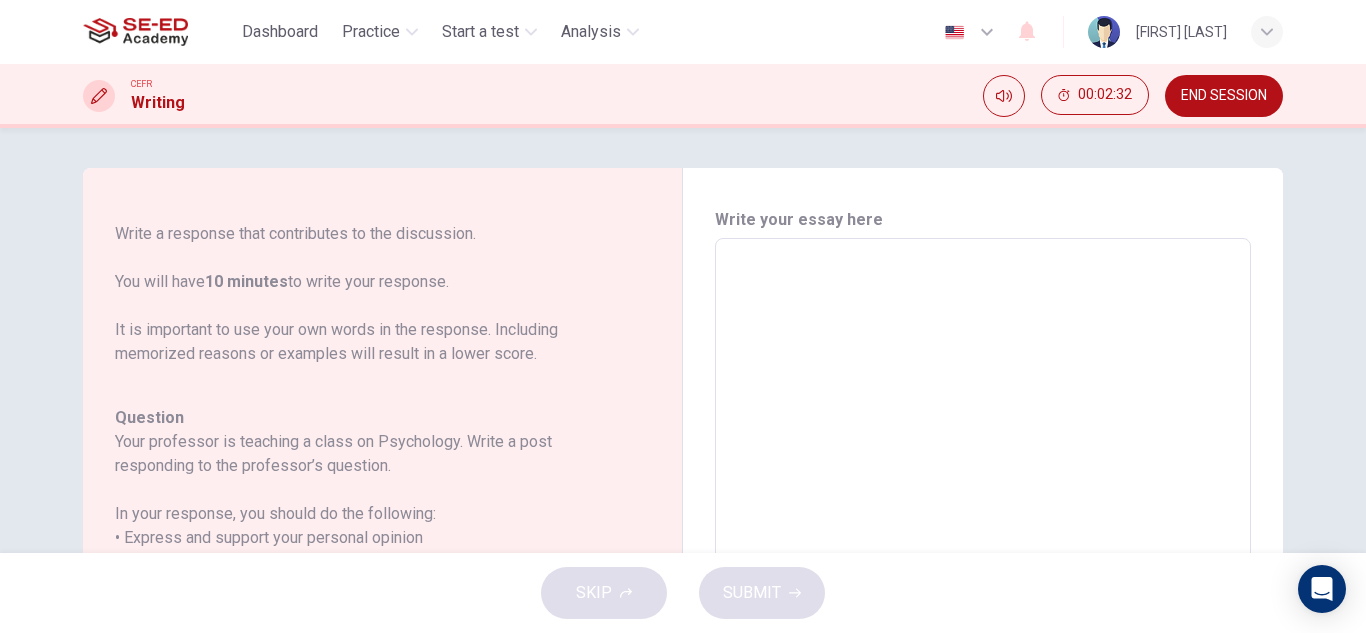 scroll, scrollTop: 246, scrollLeft: 0, axis: vertical 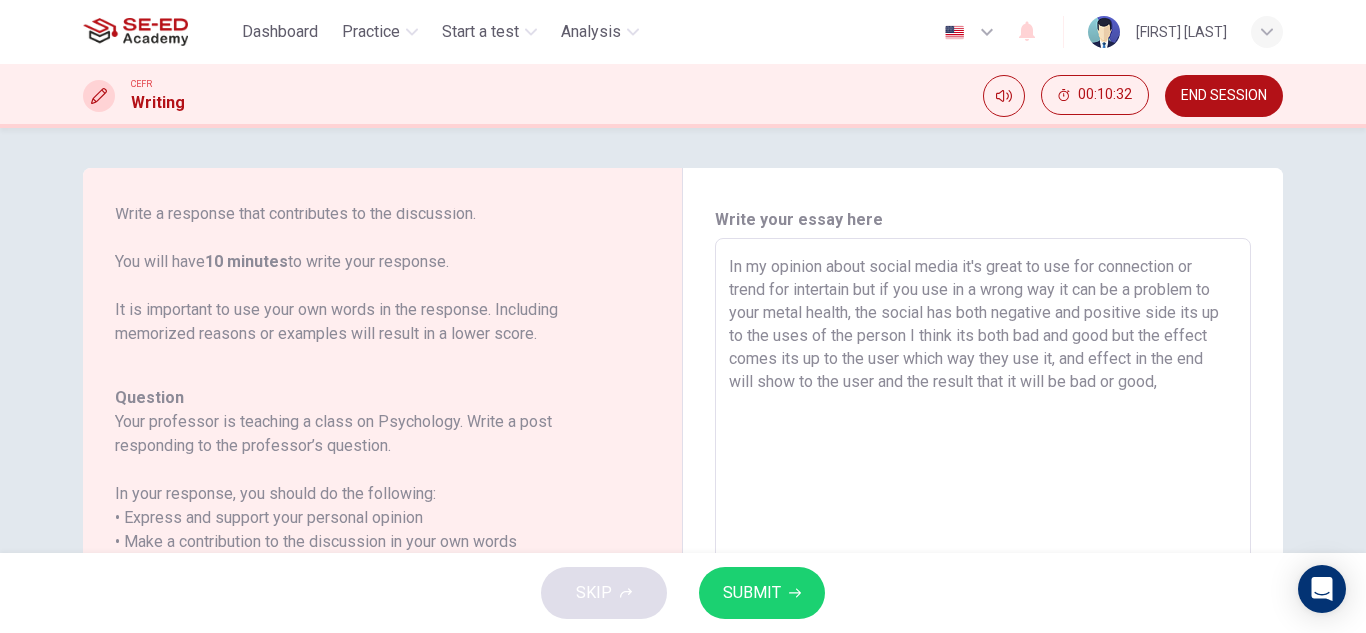 click on "In my opinion about social media it's great to use for connection or trend for intertain but if you use in a wrong way it can be a problem to your metal health, the social has both negative and positive side its up to the uses of the person I think its both bad and good but the effect comes its up to the user which way they use it, and effect in the end will show to the user and the result that it will be bad or good," at bounding box center (983, 572) 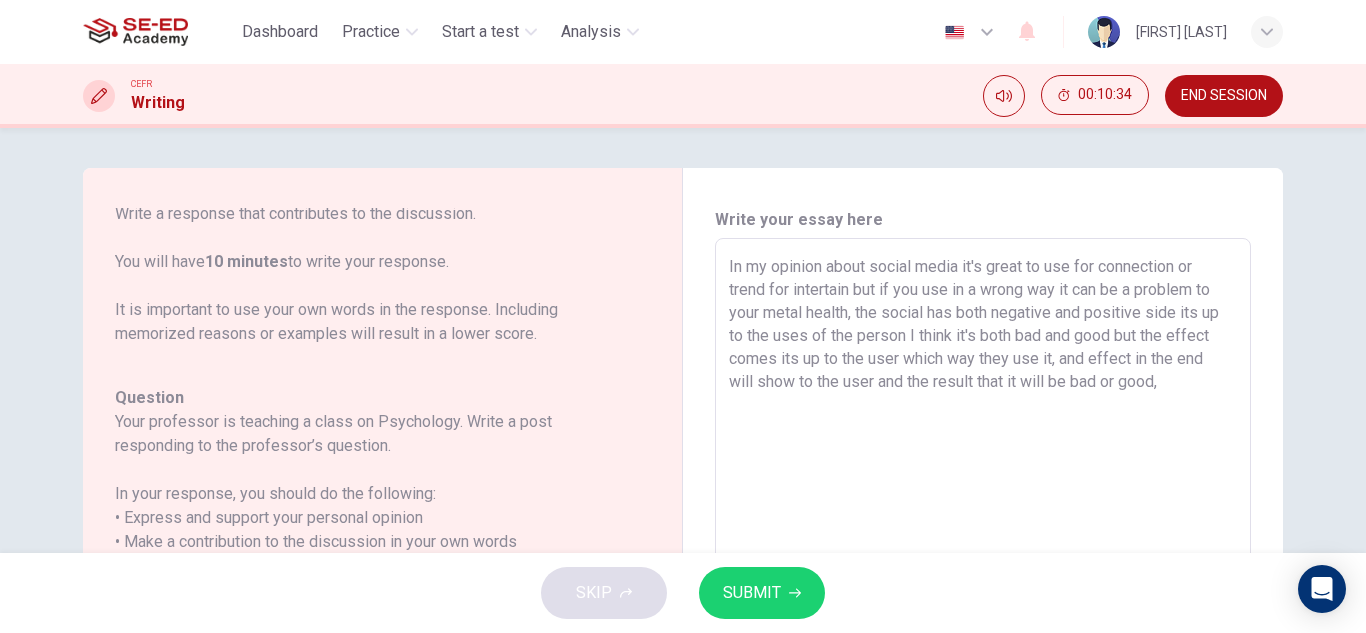 click on "In my opinion about social media it's great to use for connection or trend for intertain but if you use in a wrong way it can be a problem to your metal health, the social has both negative and positive side its up to the uses of the person I think it's both bad and good but the effect comes its up to the user which way they use it, and effect in the end will show to the user and the result that it will be bad or good," at bounding box center [983, 572] 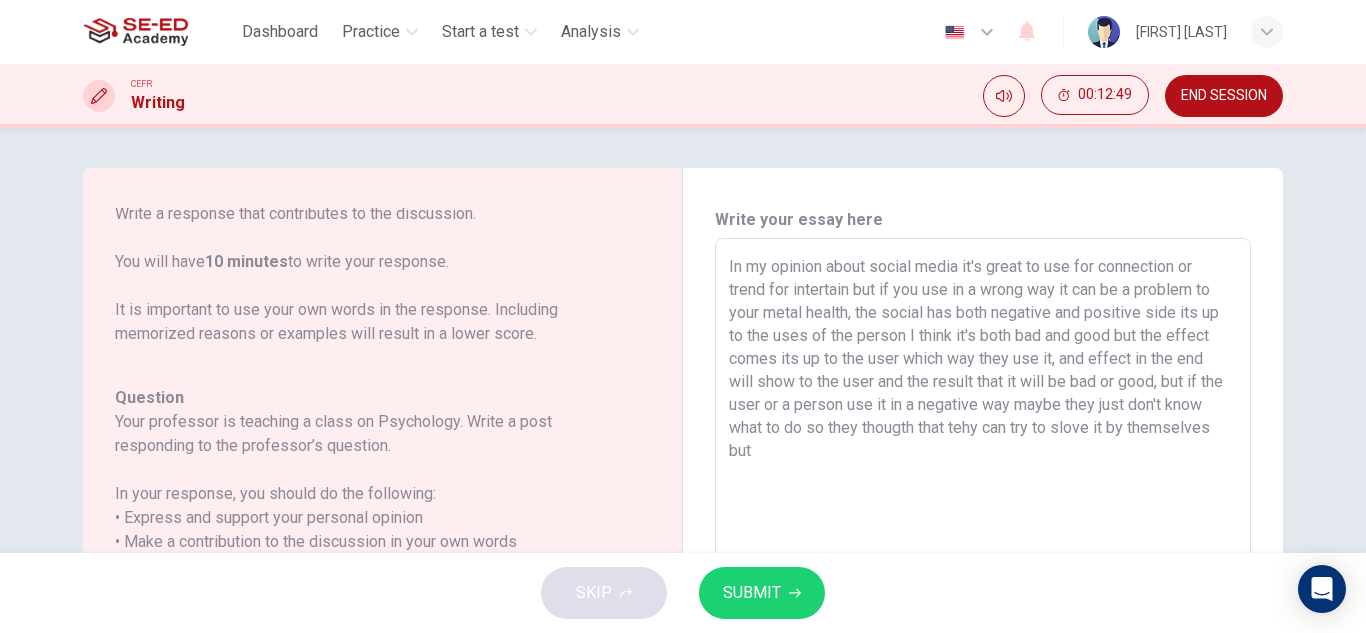 click on "In my opinion about social media it's great to use for connection or trend for intertain but if you use in a wrong way it can be a problem to your metal health, the social has both negative and positive side its up to the uses of the person I think it's both bad and good but the effect comes its up to the user which way they use it, and effect in the end will show to the user and the result that it will be bad or good, but if the user or a person use it in a negative way maybe they just don't know what to do so they thougth that tehy can try to slove it by themselves but" at bounding box center [983, 572] 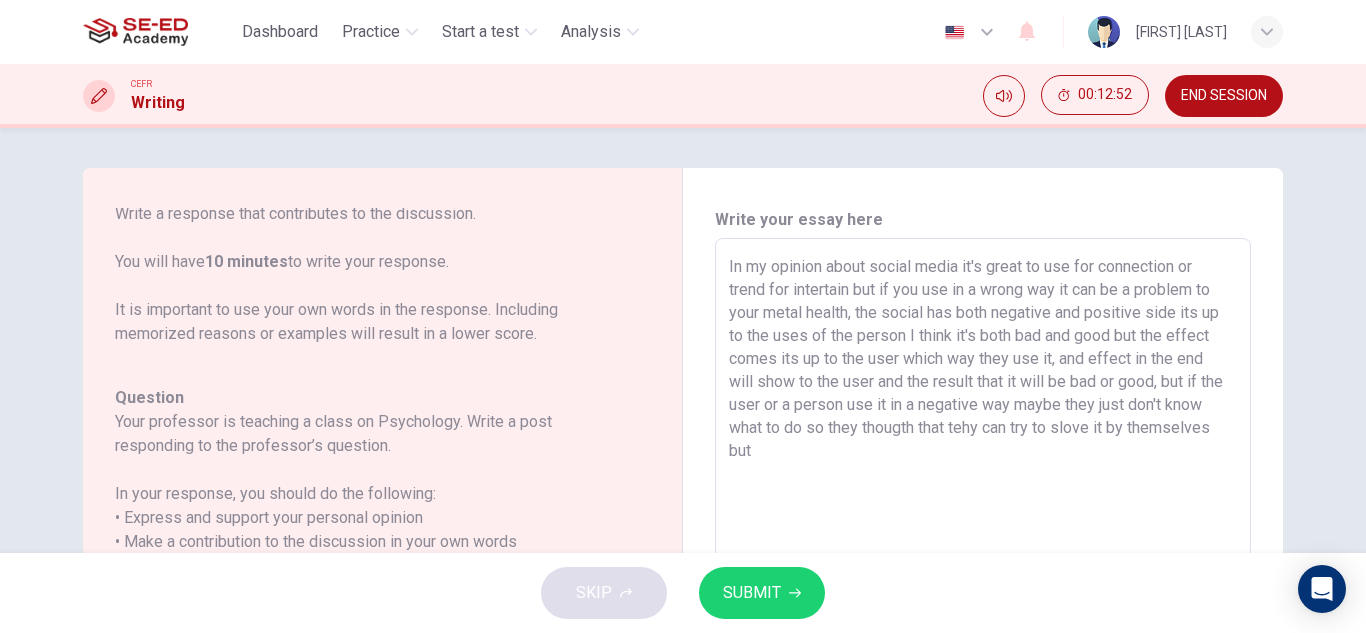click on "In my opinion about social media it's great to use for connection or trend for intertain but if you use in a wrong way it can be a problem to your metal health, the social has both negative and positive side its up to the uses of the person I think it's both bad and good but the effect comes its up to the user which way they use it, and effect in the end will show to the user and the result that it will be bad or good, but if the user or a person use it in a negative way maybe they just don't know what to do so they thougth that tehy can try to slove it by themselves but" at bounding box center (983, 572) 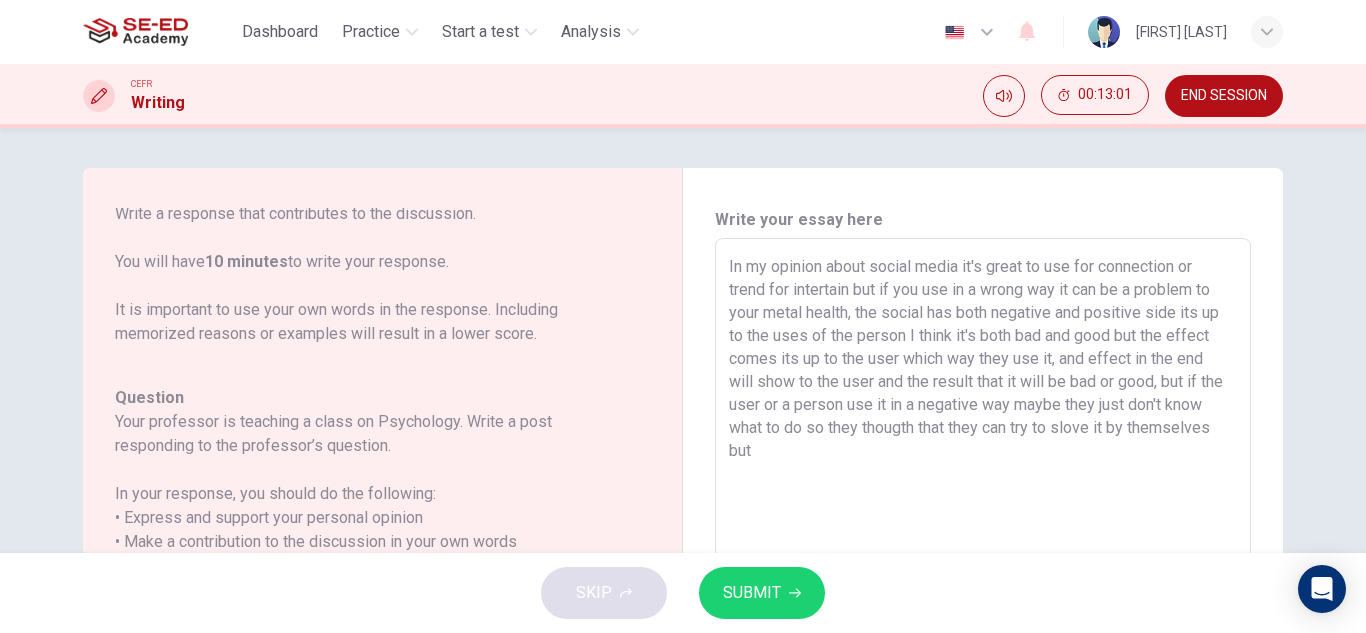 click on "In my opinion about social media it's great to use for connection or trend for intertain but if you use in a wrong way it can be a problem to your metal health, the social has both negative and positive side its up to the uses of the person I think it's both bad and good but the effect comes its up to the user which way they use it, and effect in the end will show to the user and the result that it will be bad or good, but if the user or a person use it in a negative way maybe they just don't know what to do so they thougth that they can try to slove it by themselves but" at bounding box center [983, 572] 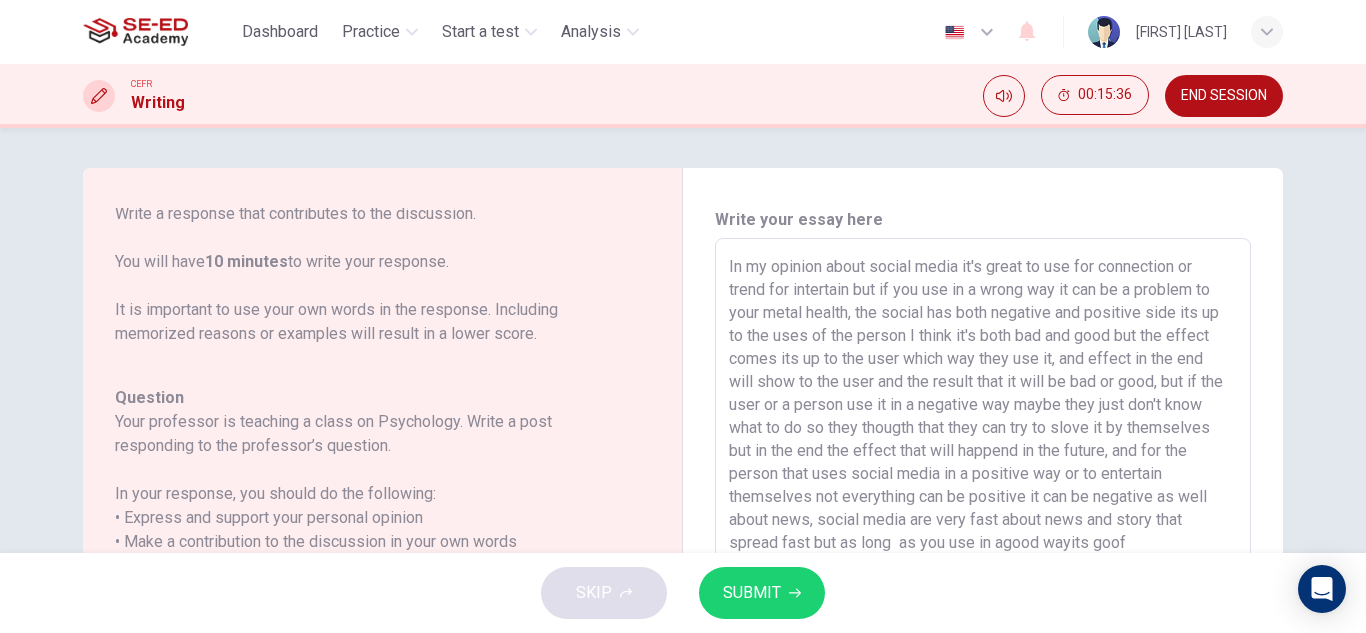 click on "In my opinion about social media it's great to use for connection or trend for intertain but if you use in a wrong way it can be a problem to your metal health, the social has both negative and positive side its up to the uses of the person I think it's both bad and good but the effect comes its up to the user which way they use it, and effect in the end will show to the user and the result that it will be bad or good, but if the user or a person use it in a negative way maybe they just don't know what to do so they thougth that they can try to slove it by themselves but in the end the effect that will happend in the future, and for the person that uses social media in a positive way or to entertain themselves not everything can be positive it can be negative as well about news, social media are very fast about news and story that spread fast but as long  as you use in agood wayits goof" at bounding box center [983, 572] 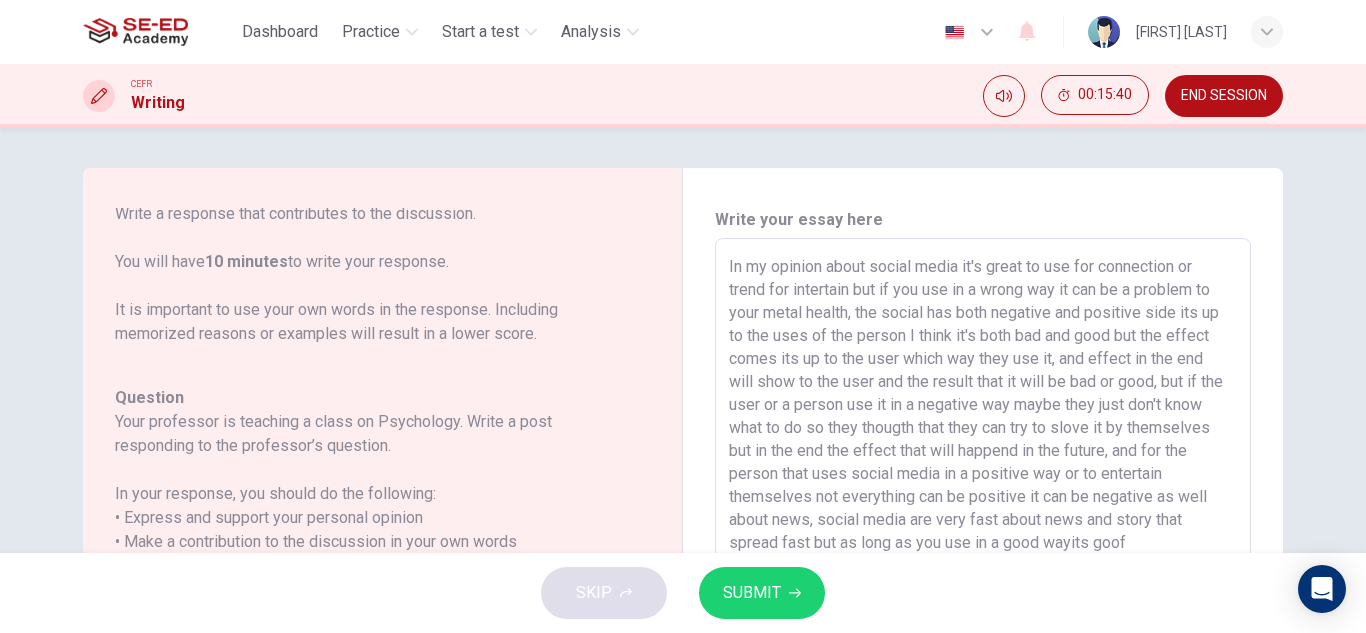 click on "In my opinion about social media it's great to use for connection or trend for intertain but if you use in a wrong way it can be a problem to your metal health, the social has both negative and positive side its up to the uses of the person I think it's both bad and good but the effect comes its up to the user which way they use it, and effect in the end will show to the user and the result that it will be bad or good, but if the user or a person use it in a negative way maybe they just don't know what to do so they thougth that they can try to slove it by themselves but in the end the effect that will happend in the future, and for the person that uses social media in a positive way or to entertain themselves not everything can be positive it can be negative as well about news, social media are very fast about news and story that spread fast but as long as you use in a good wayits goof" at bounding box center (983, 572) 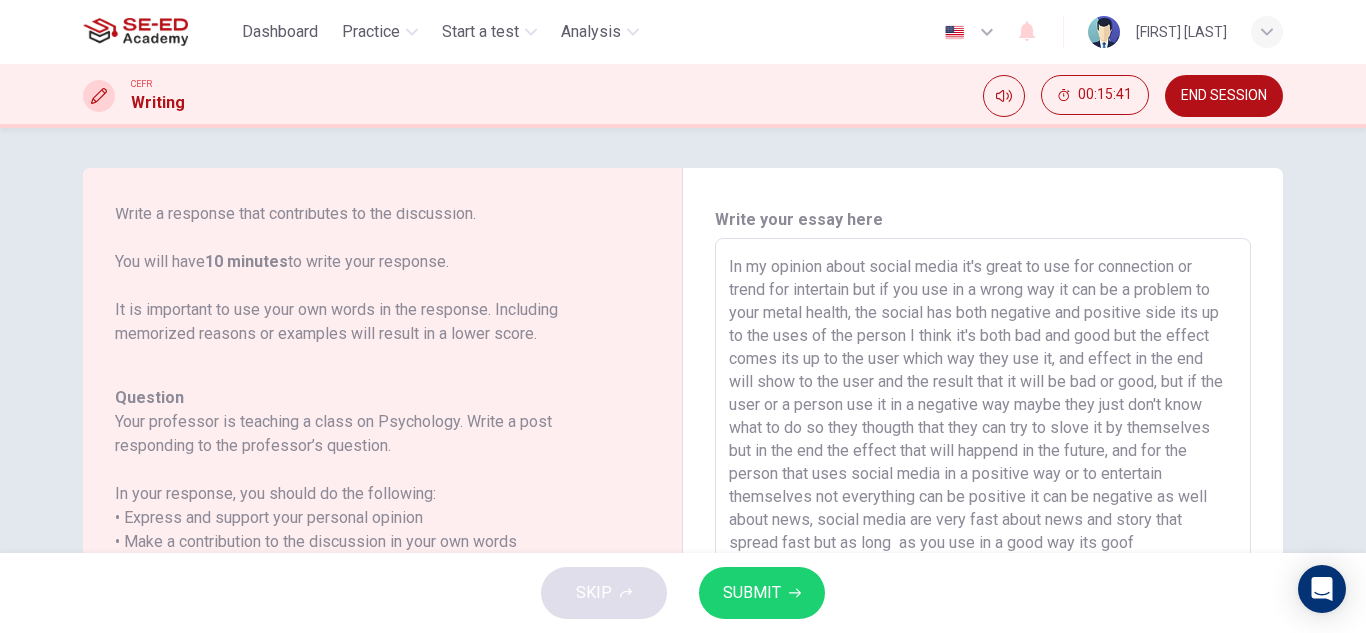 click on "In my opinion about social media it's great to use for connection or trend for intertain but if you use in a wrong way it can be a problem to your metal health, the social has both negative and positive side its up to the uses of the person I think it's both bad and good but the effect comes its up to the user which way they use it, and effect in the end will show to the user and the result that it will be bad or good, but if the user or a person use it in a negative way maybe they just don't know what to do so they thougth that they can try to slove it by themselves but in the end the effect that will happend in the future, and for the person that uses social media in a positive way or to entertain themselves not everything can be positive it can be negative as well about news, social media are very fast about news and story that spread fast but as long  as you use in a good way its goof" at bounding box center [983, 572] 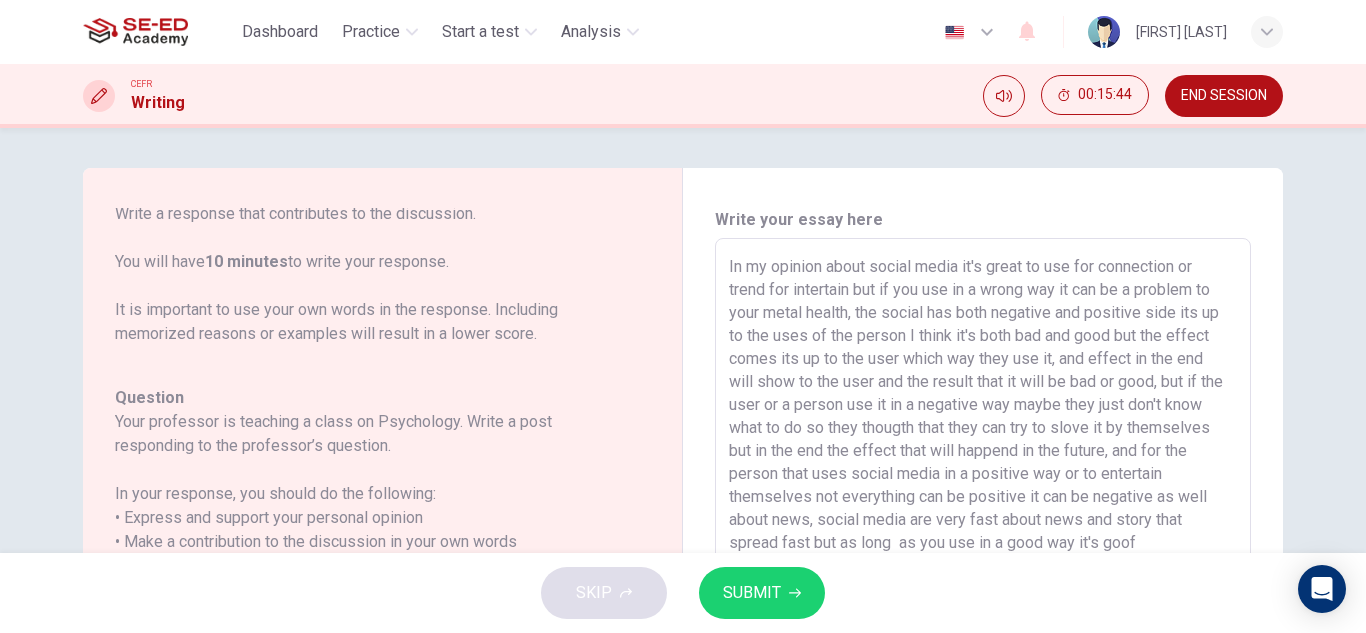 click on "In my opinion about social media it's great to use for connection or trend for intertain but if you use in a wrong way it can be a problem to your metal health, the social has both negative and positive side its up to the uses of the person I think it's both bad and good but the effect comes its up to the user which way they use it, and effect in the end will show to the user and the result that it will be bad or good, but if the user or a person use it in a negative way maybe they just don't know what to do so they thougth that they can try to slove it by themselves but in the end the effect that will happend in the future, and for the person that uses social media in a positive way or to entertain themselves not everything can be positive it can be negative as well about news, social media are very fast about news and story that spread fast but as long  as you use in a good way it's goof" at bounding box center (983, 572) 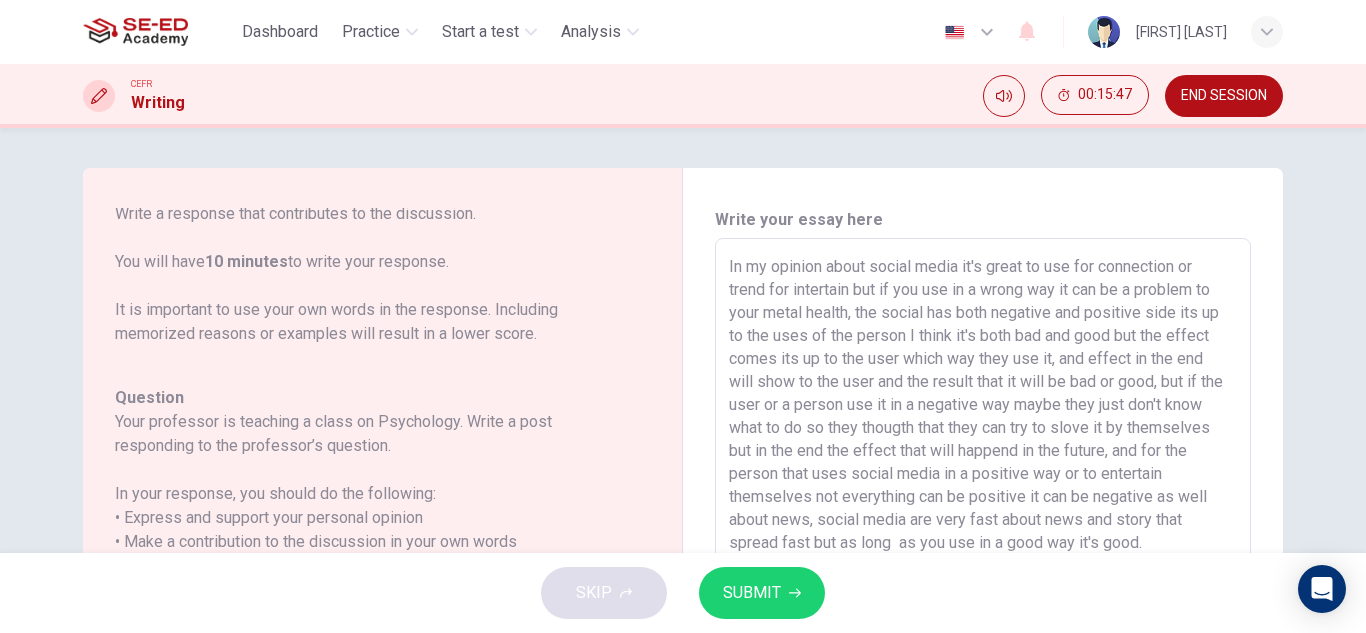 type on "In my opinion about social media it's great to use for connection or trend for intertain but if you use in a wrong way it can be a problem to your metal health, the social has both negative and positive side its up to the uses of the person I think it's both bad and good but the effect comes its up to the user which way they use it, and effect in the end will show to the user and the result that it will be bad or good, but if the user or a person use it in a negative way maybe they just don't know what to do so they thougth that they can try to slove it by themselves but in the end the effect that will happend in the future, and for the person that uses social media in a positive way or to entertain themselves not everything can be positive it can be negative as well about news, social media are very fast about news and story that spread fast but as long  as you use in a good way it's good." 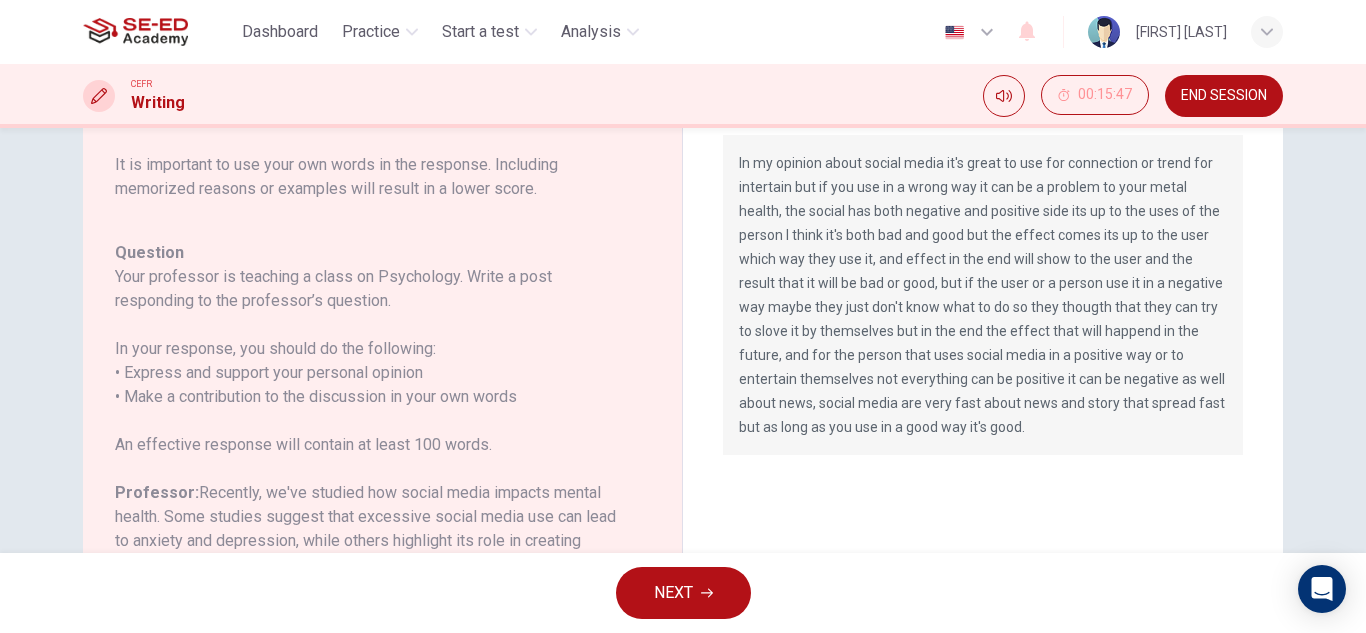 scroll, scrollTop: 100, scrollLeft: 0, axis: vertical 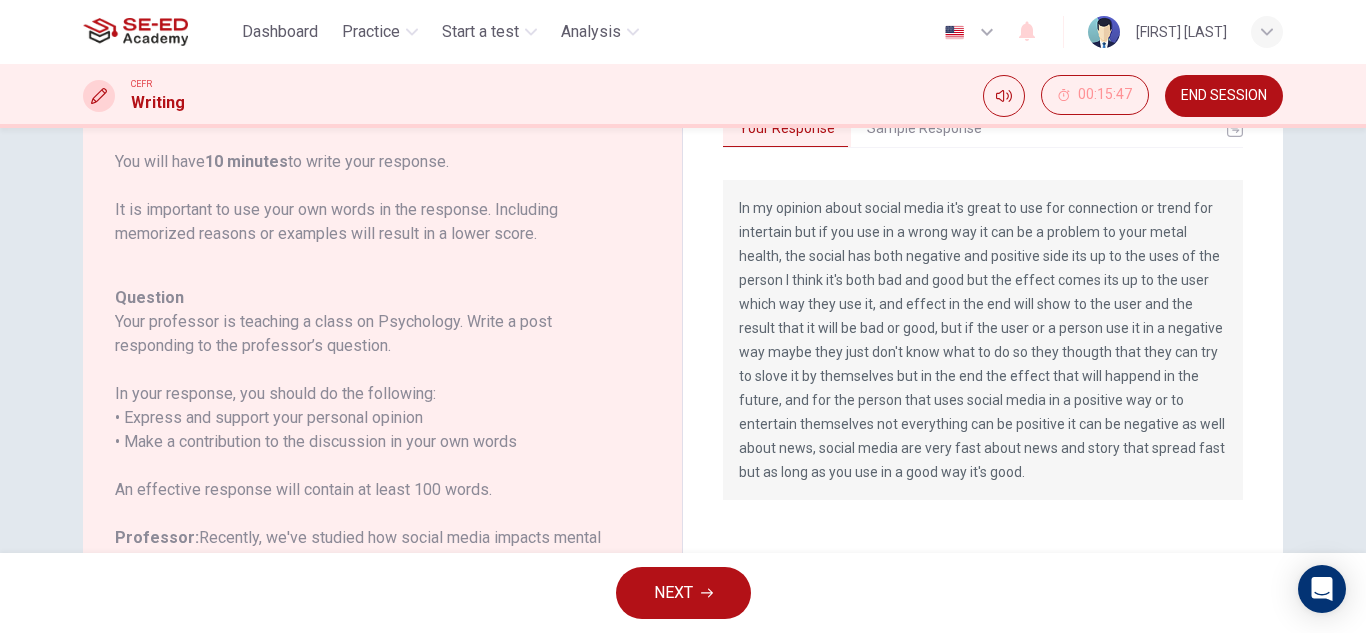 click on "NEXT" at bounding box center [683, 593] 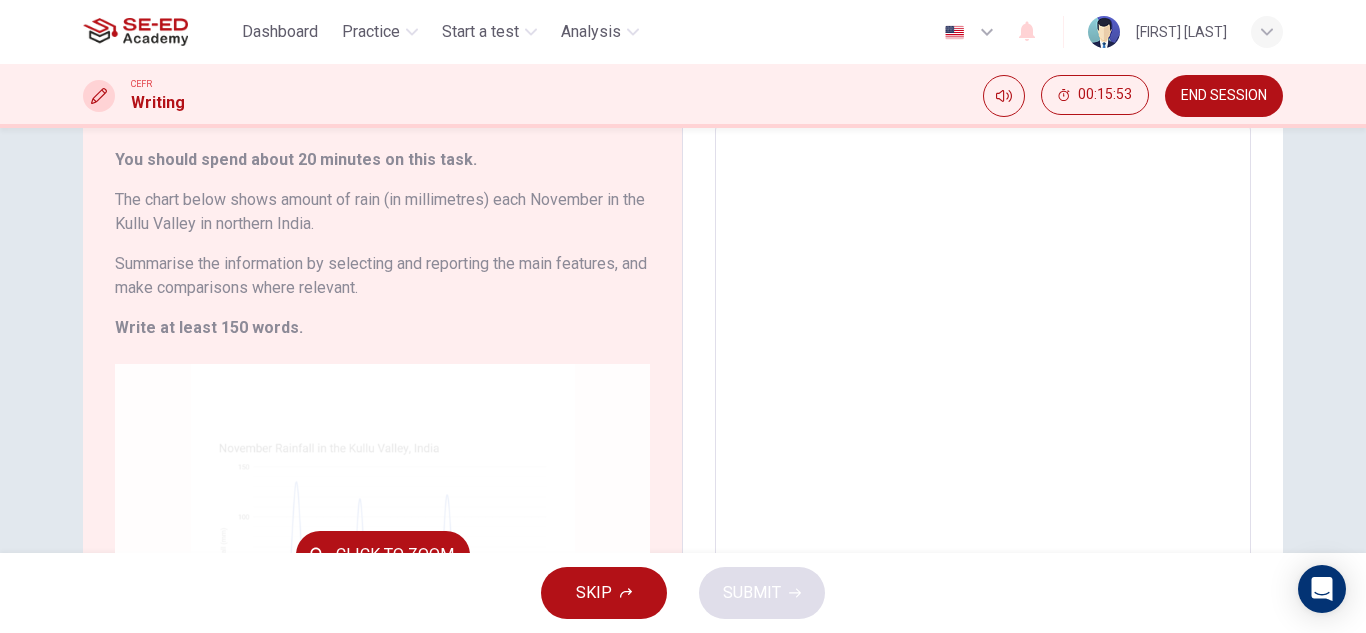 scroll, scrollTop: 300, scrollLeft: 0, axis: vertical 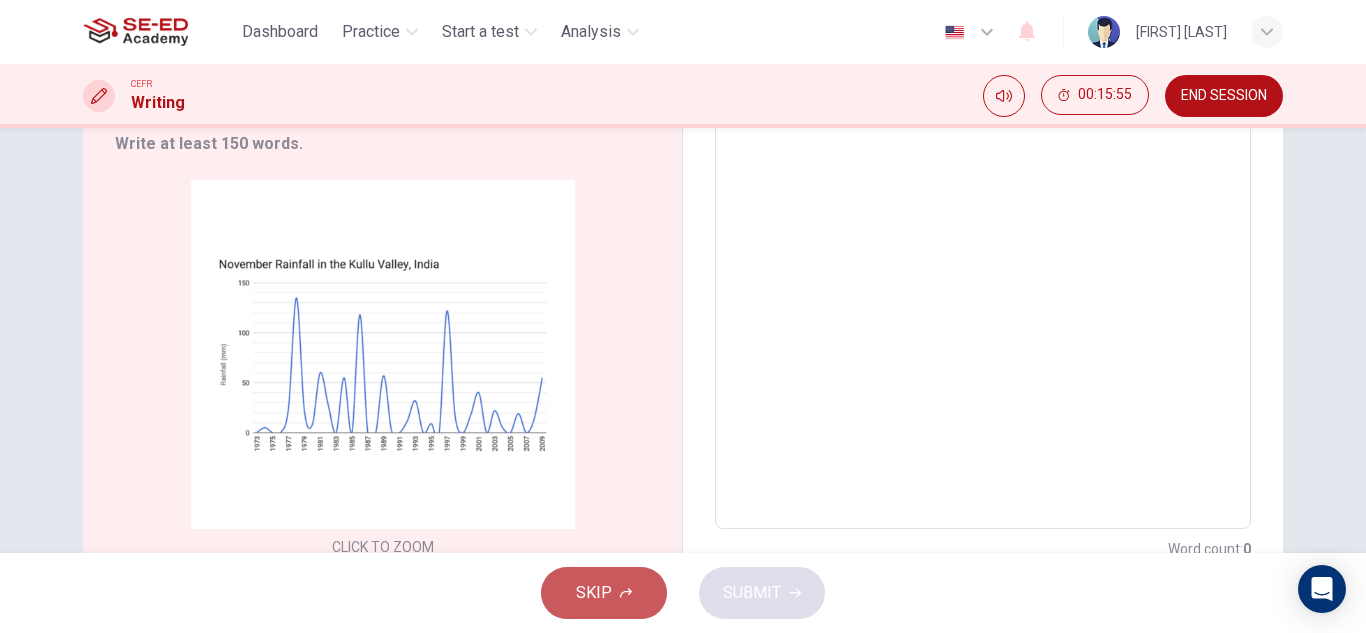 click at bounding box center (626, 593) 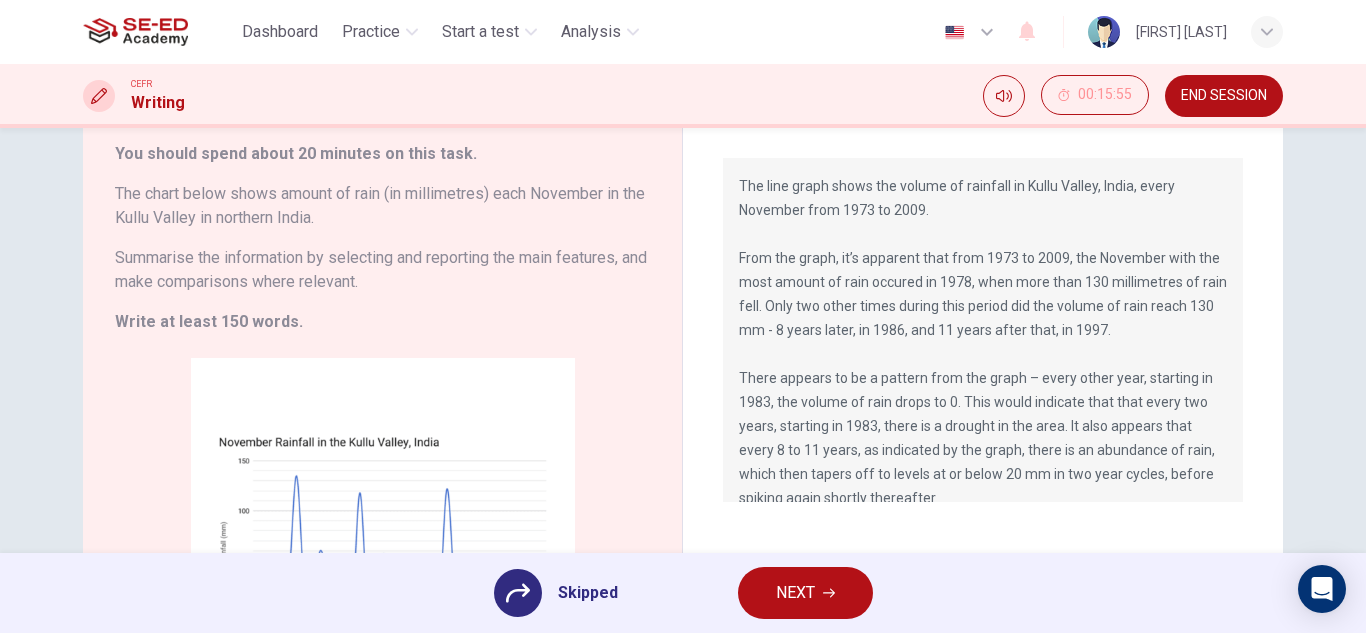scroll, scrollTop: 100, scrollLeft: 0, axis: vertical 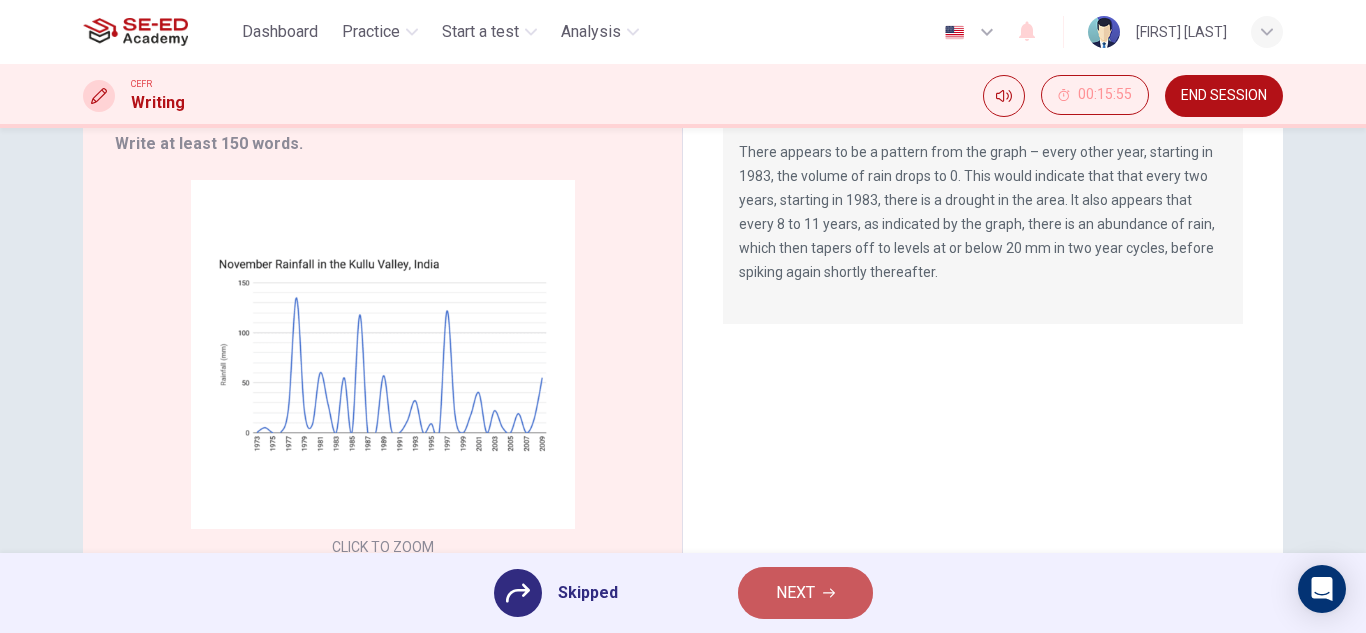 click on "NEXT" at bounding box center [805, 593] 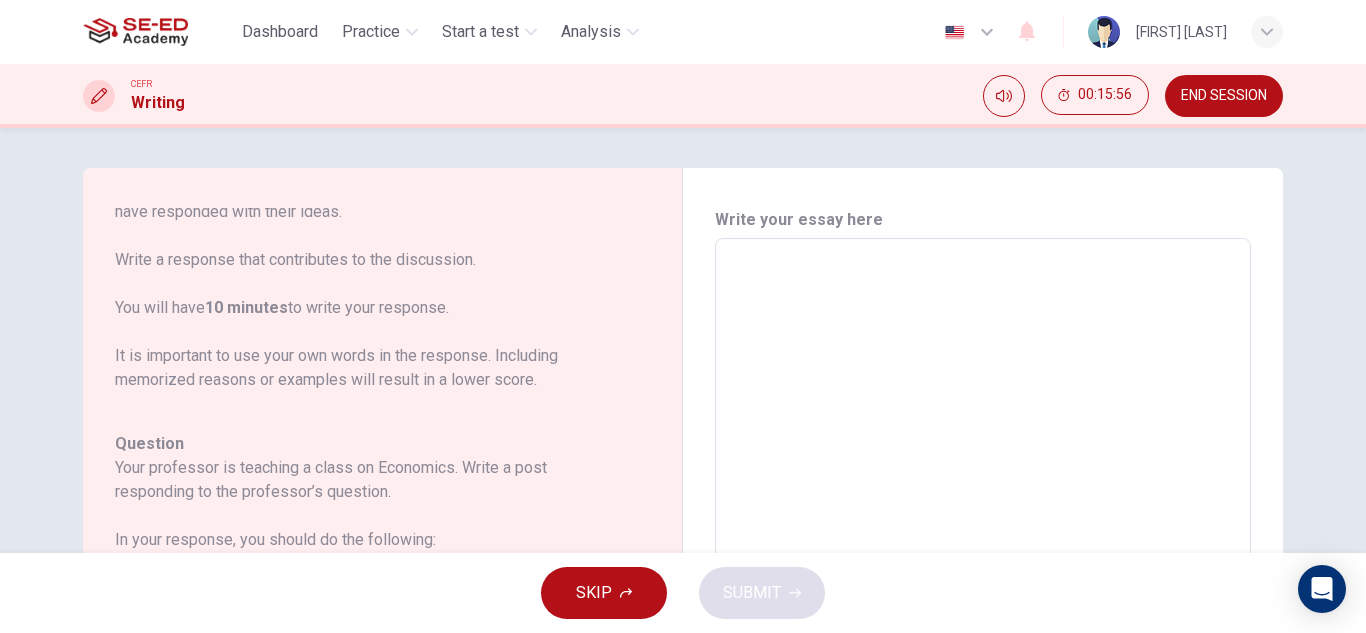 scroll, scrollTop: 222, scrollLeft: 0, axis: vertical 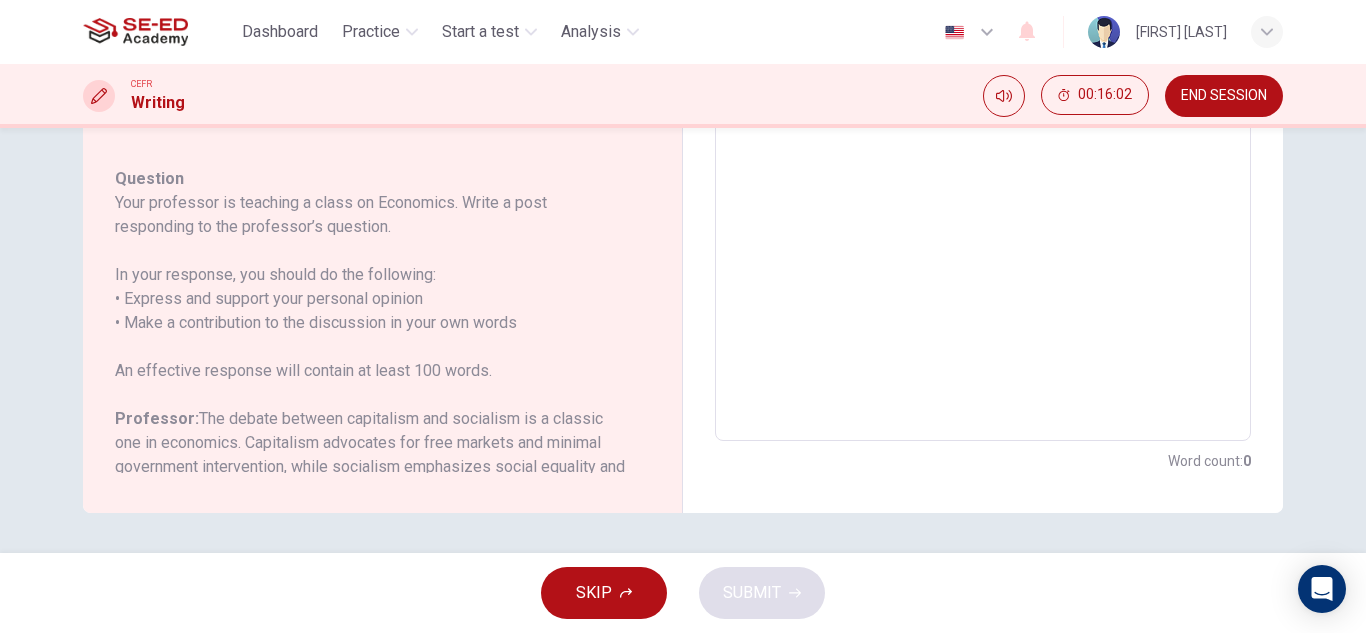 click on "END SESSION" at bounding box center [1224, 96] 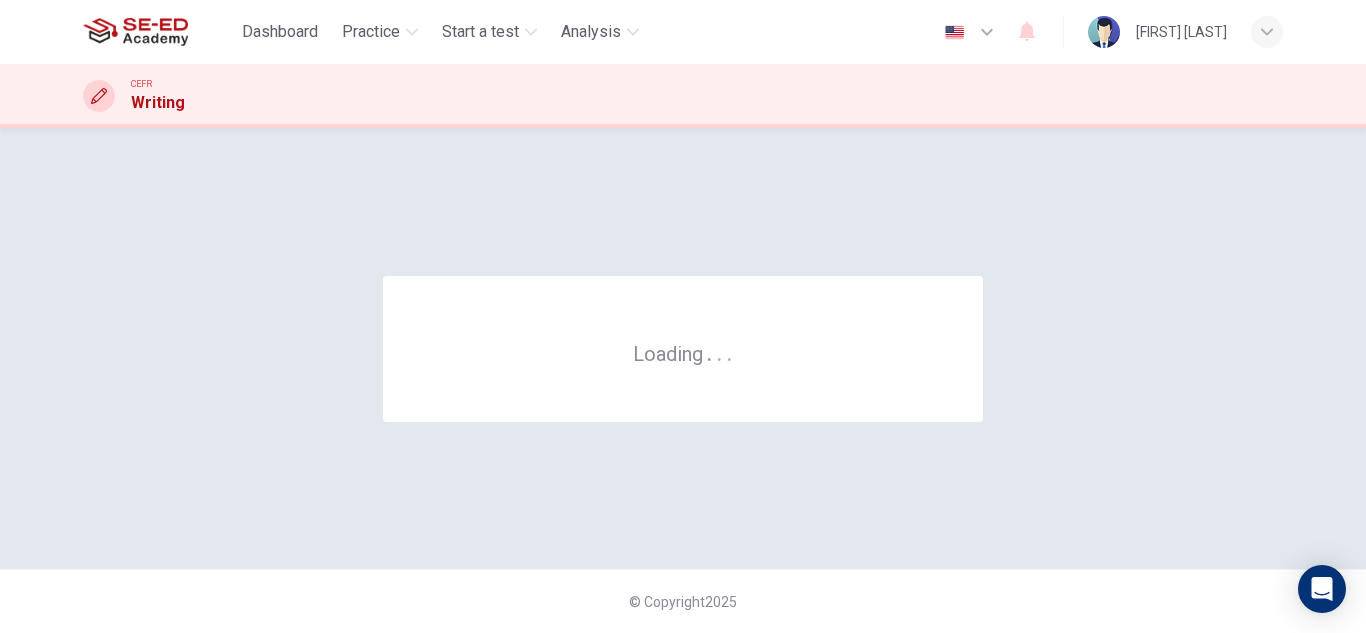 scroll, scrollTop: 0, scrollLeft: 0, axis: both 